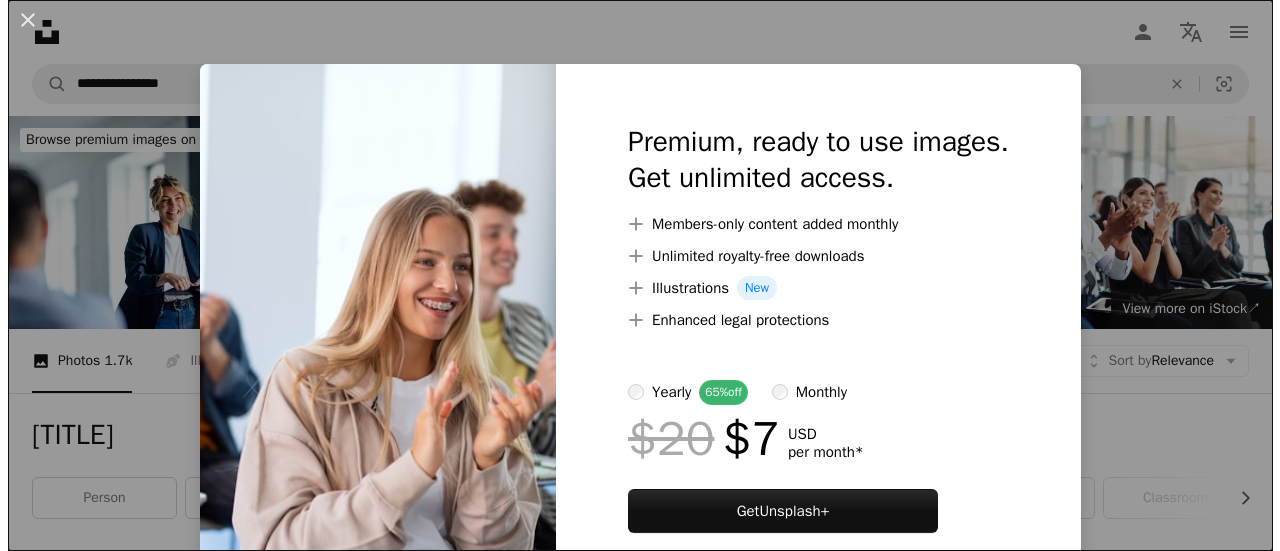 scroll, scrollTop: 600, scrollLeft: 0, axis: vertical 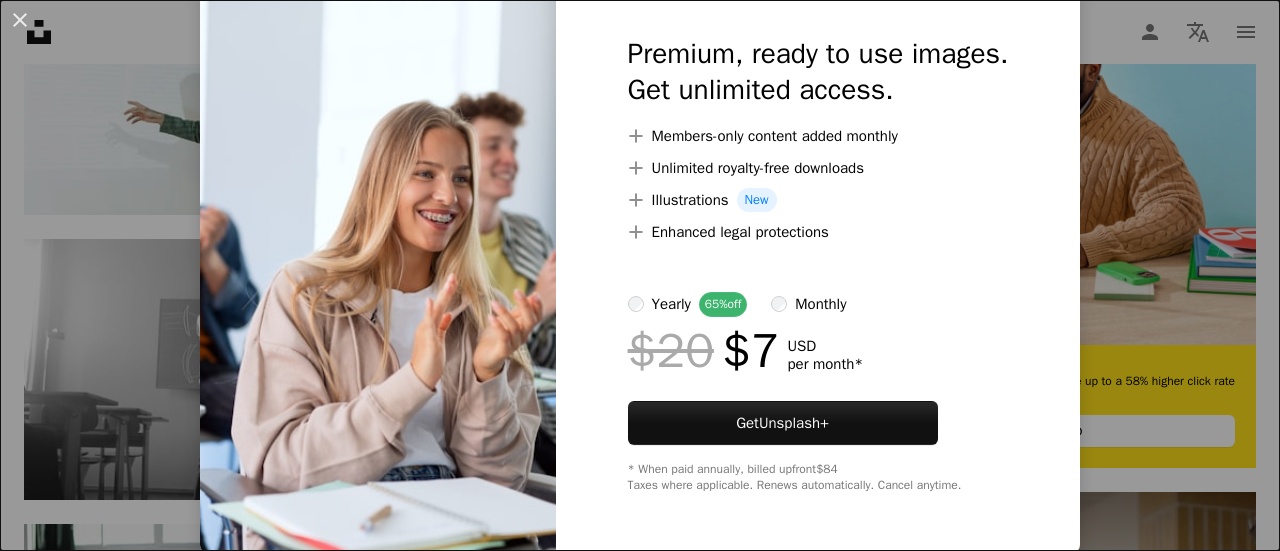 click on "An X shape Premium, ready to use images. Get unlimited access. A plus sign Members-only content added monthly A plus sign Unlimited royalty-free downloads A plus sign Illustrations  New A plus sign Enhanced legal protections yearly 65%  off monthly $20   $7 USD per month * Get  Unsplash+ * When paid annually, billed upfront  $84 Taxes where applicable. Renews automatically. Cancel anytime." at bounding box center (640, 275) 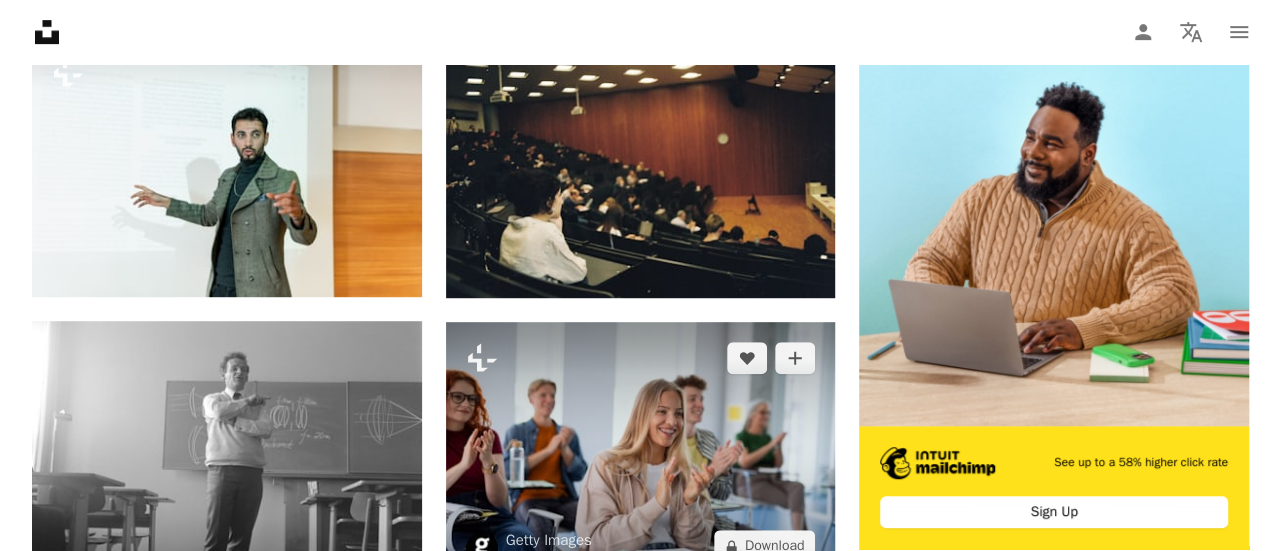 scroll, scrollTop: 600, scrollLeft: 0, axis: vertical 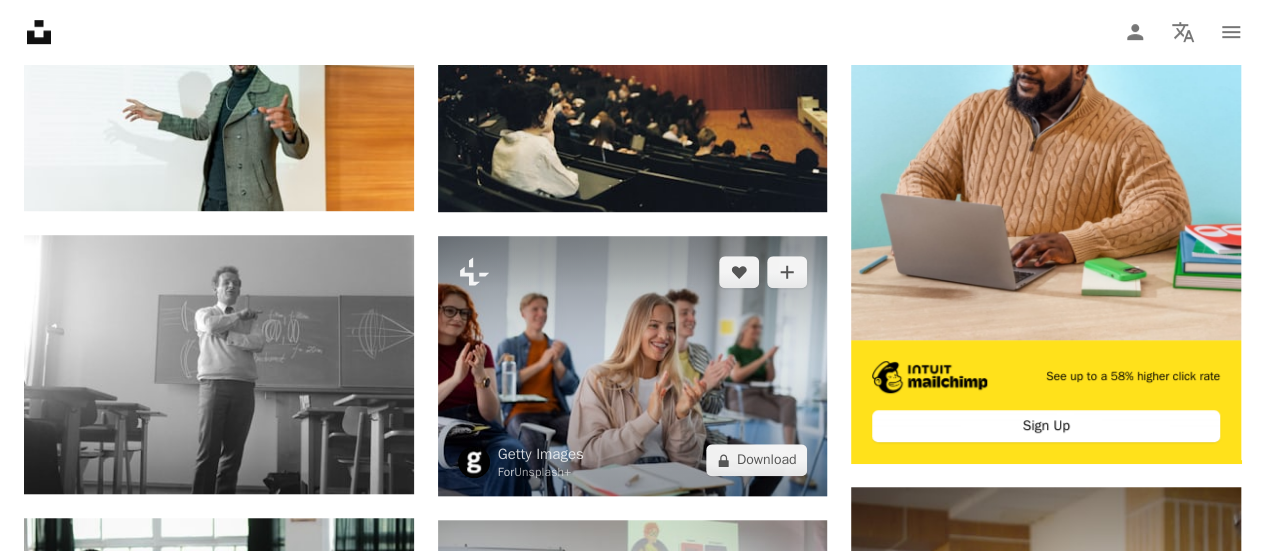 click at bounding box center (633, 366) 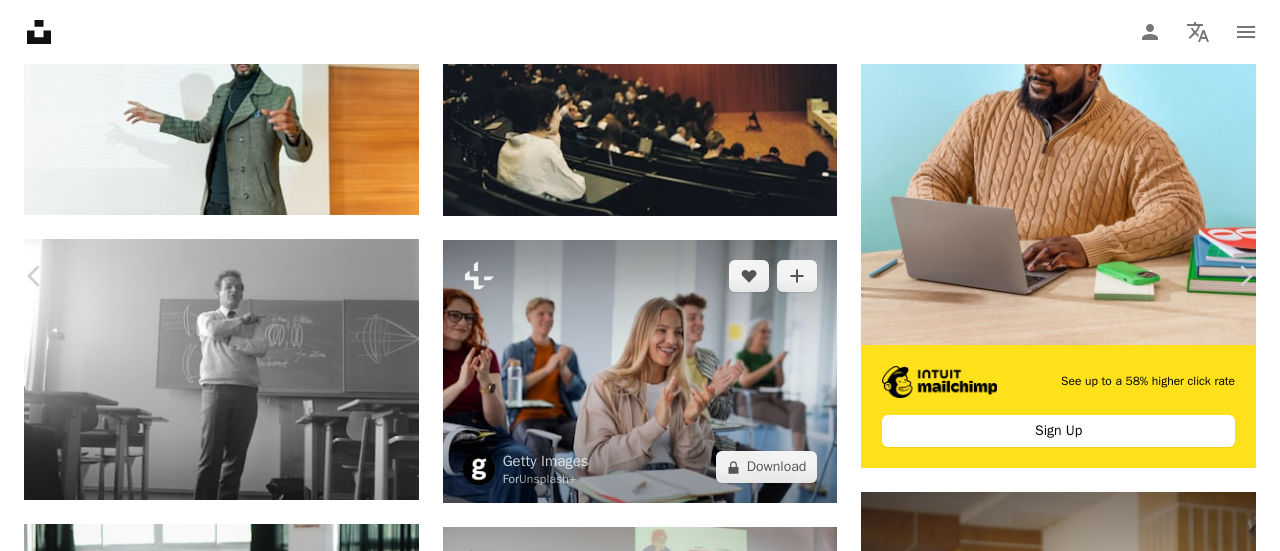 scroll, scrollTop: 100, scrollLeft: 0, axis: vertical 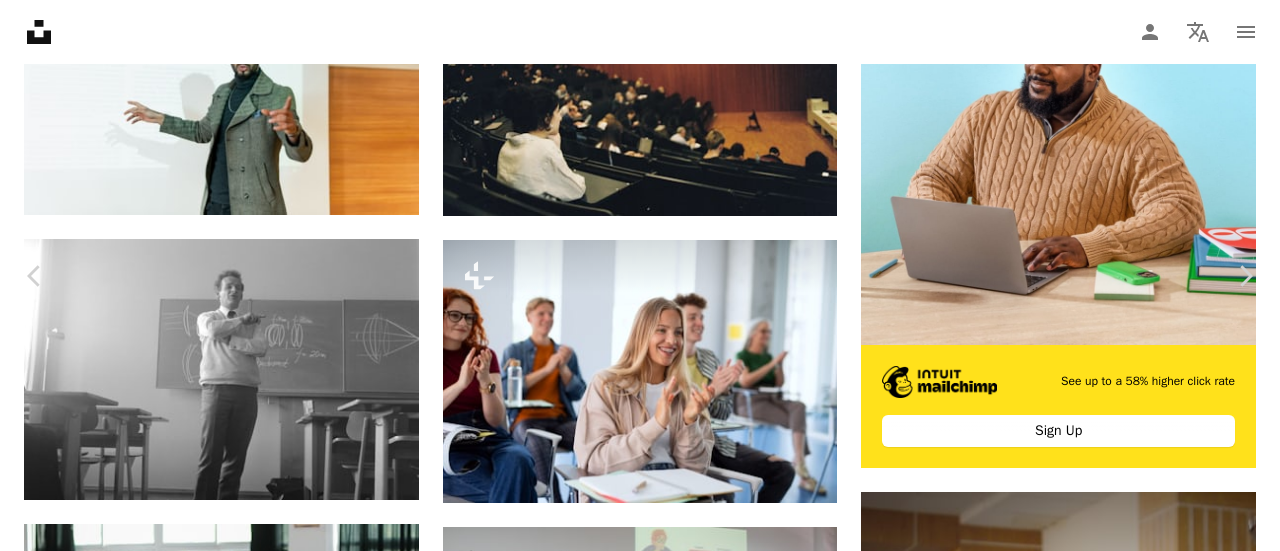 click on "A lock Download" at bounding box center [1119, 17473] 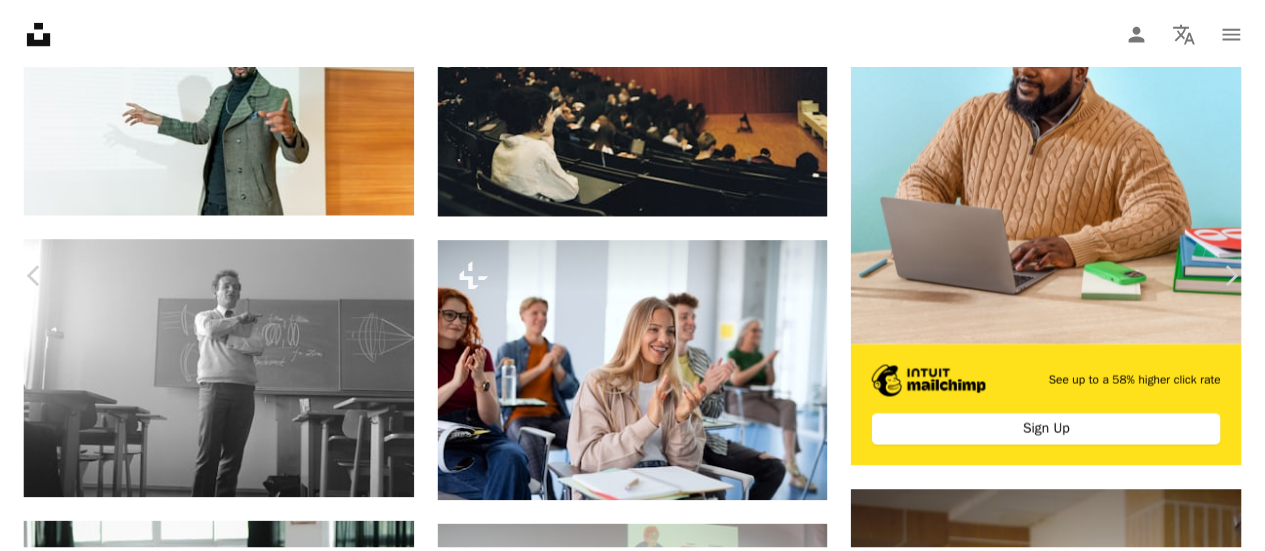 scroll, scrollTop: 0, scrollLeft: 0, axis: both 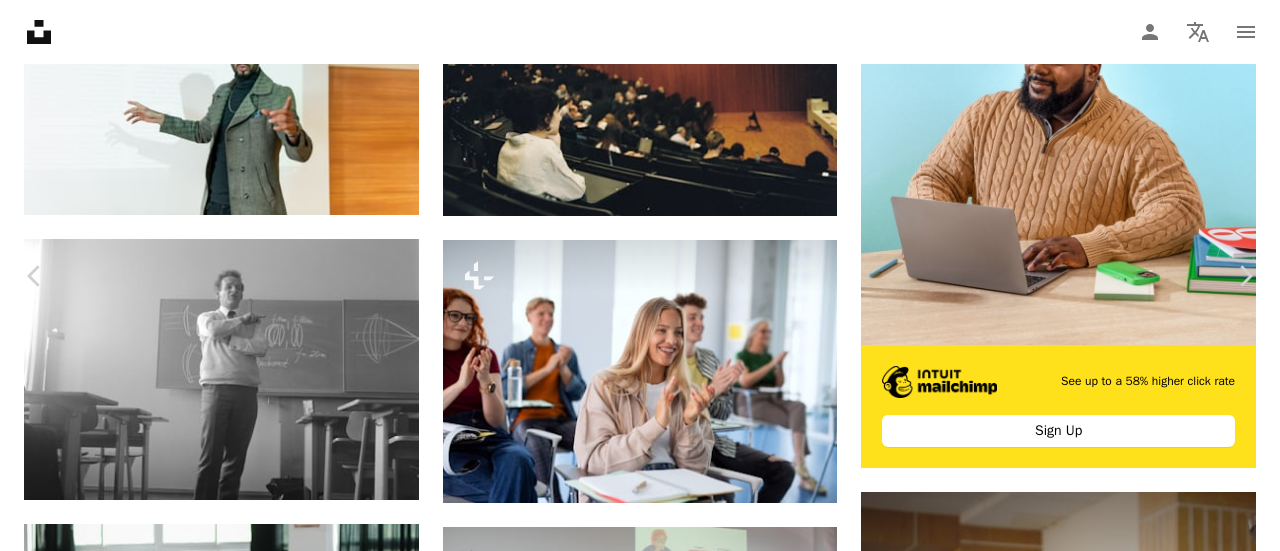 click on "An X shape" at bounding box center [20, 20] 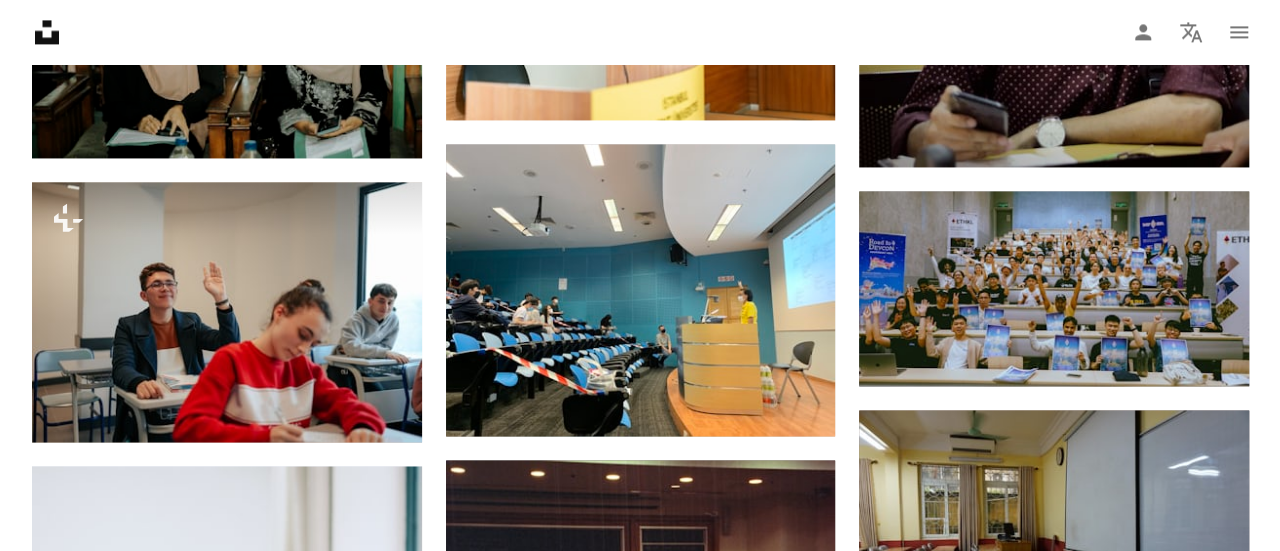 scroll, scrollTop: 1600, scrollLeft: 0, axis: vertical 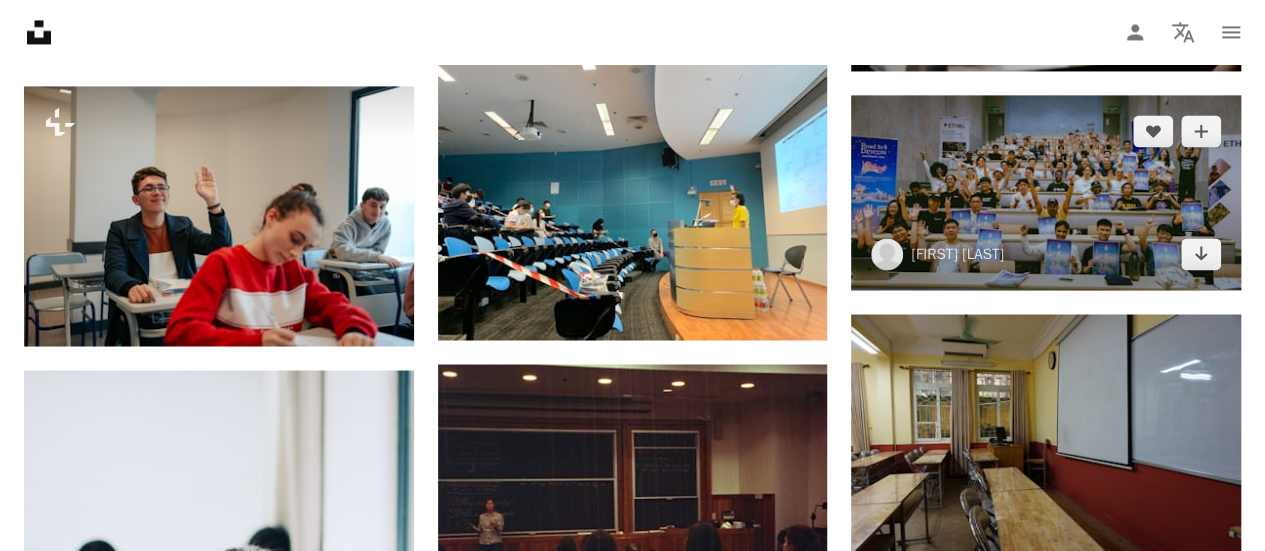 click at bounding box center [1046, 192] 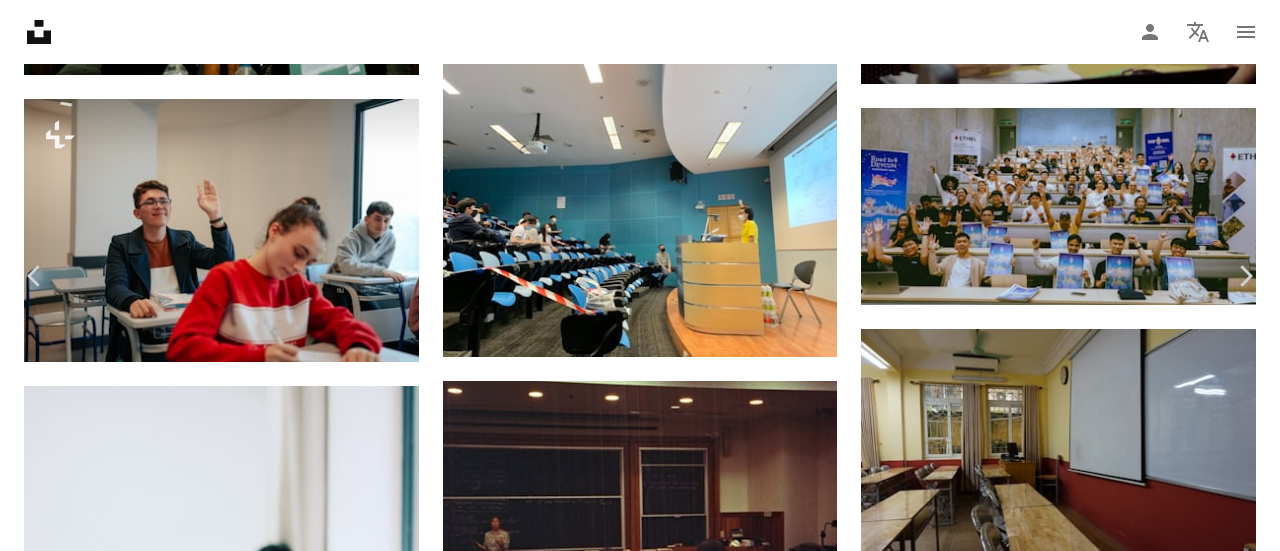 scroll, scrollTop: 0, scrollLeft: 0, axis: both 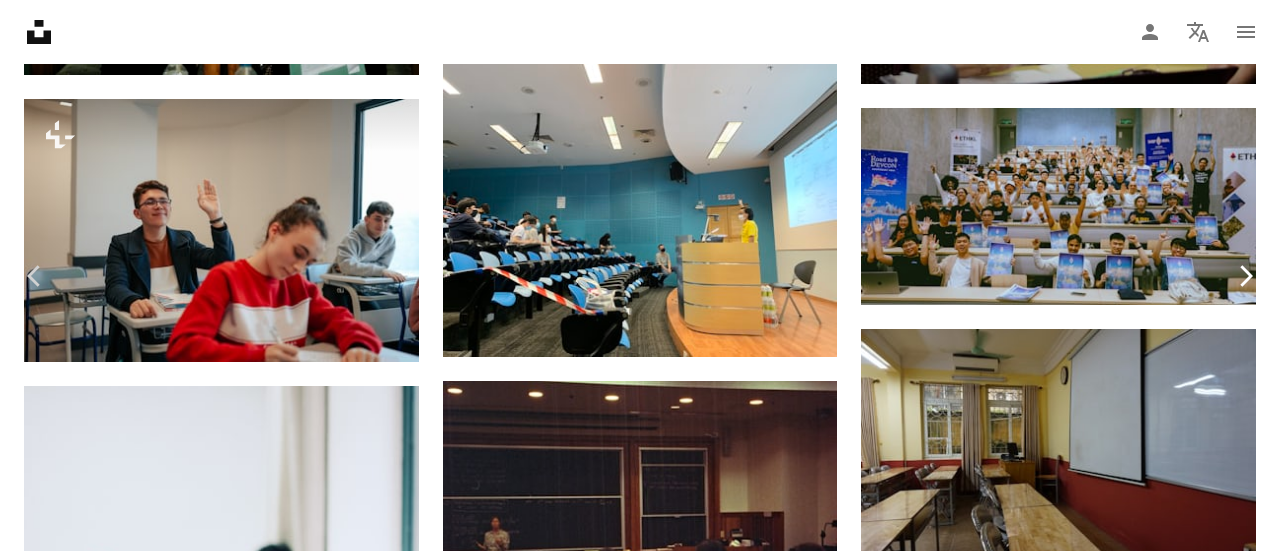 click on "Chevron right" at bounding box center [1245, 276] 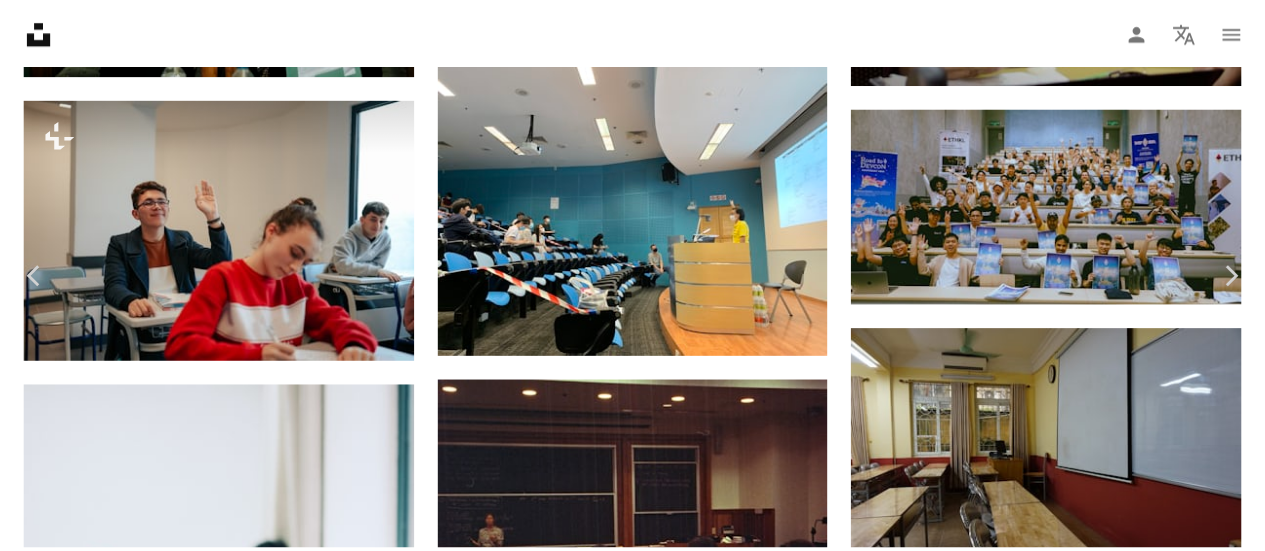 scroll, scrollTop: 0, scrollLeft: 0, axis: both 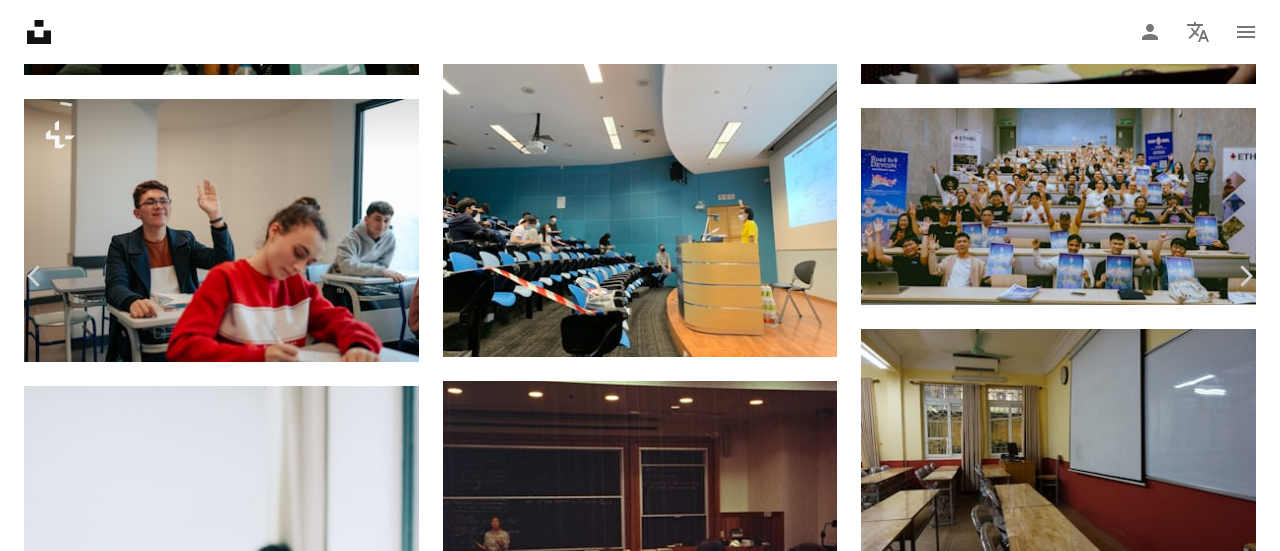 click on "An X shape" at bounding box center (20, 20) 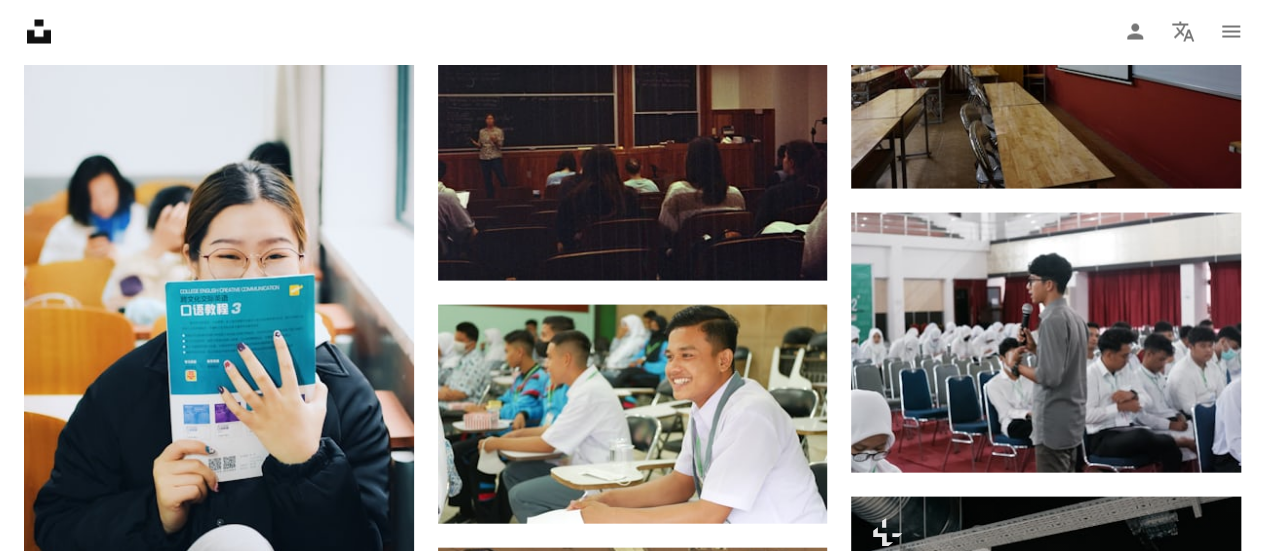 scroll, scrollTop: 2000, scrollLeft: 0, axis: vertical 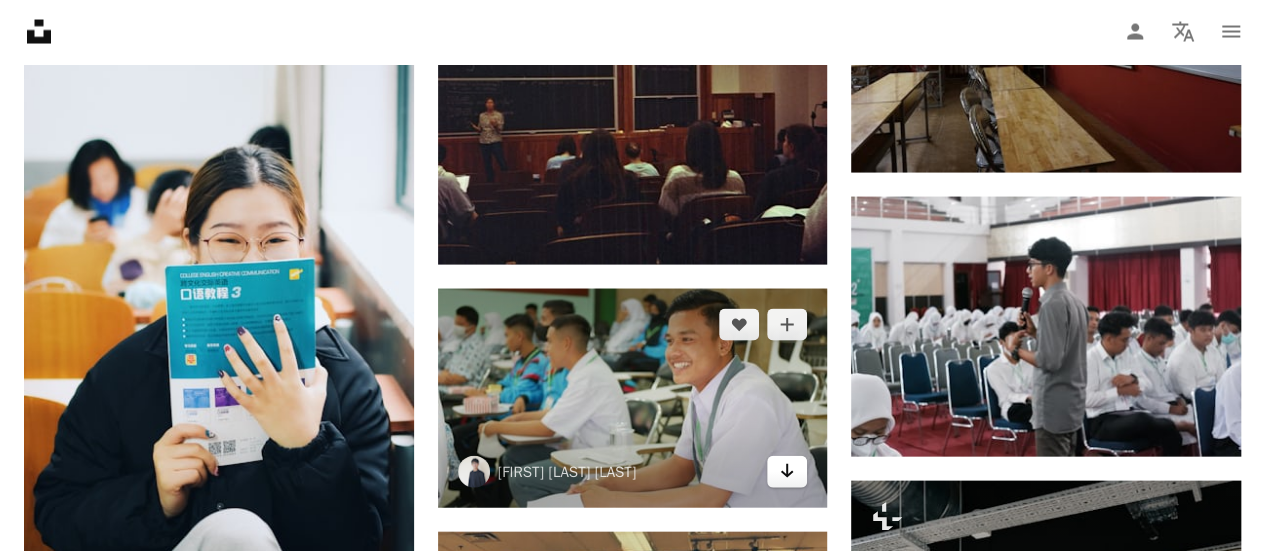 click on "Arrow pointing down" at bounding box center (787, 472) 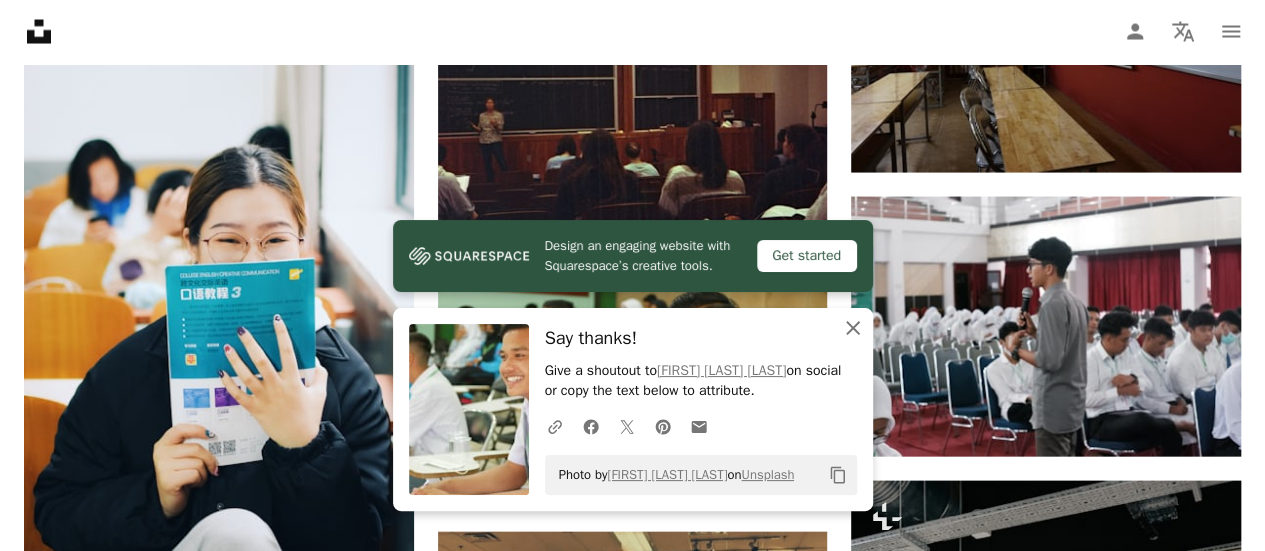 click 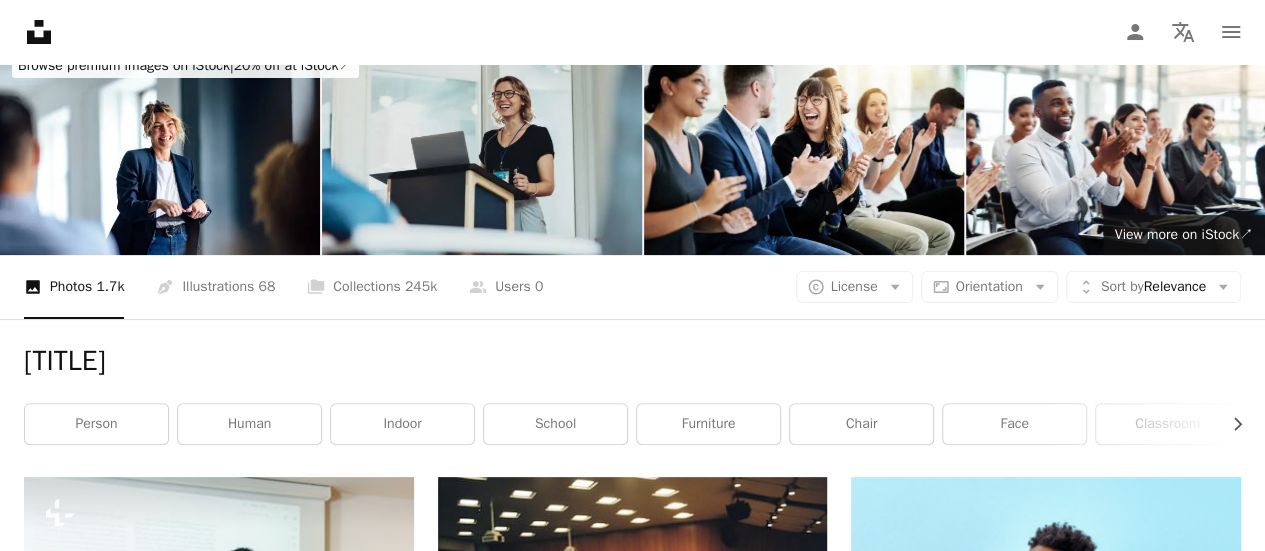 scroll, scrollTop: 0, scrollLeft: 0, axis: both 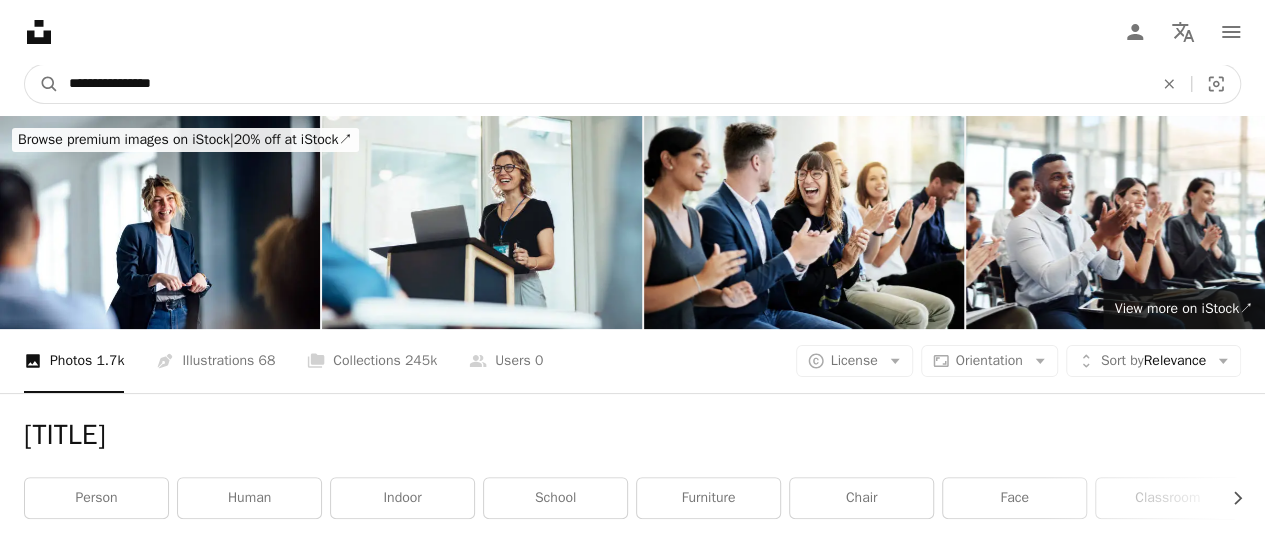 drag, startPoint x: 195, startPoint y: 77, endPoint x: -170, endPoint y: 52, distance: 365.85516 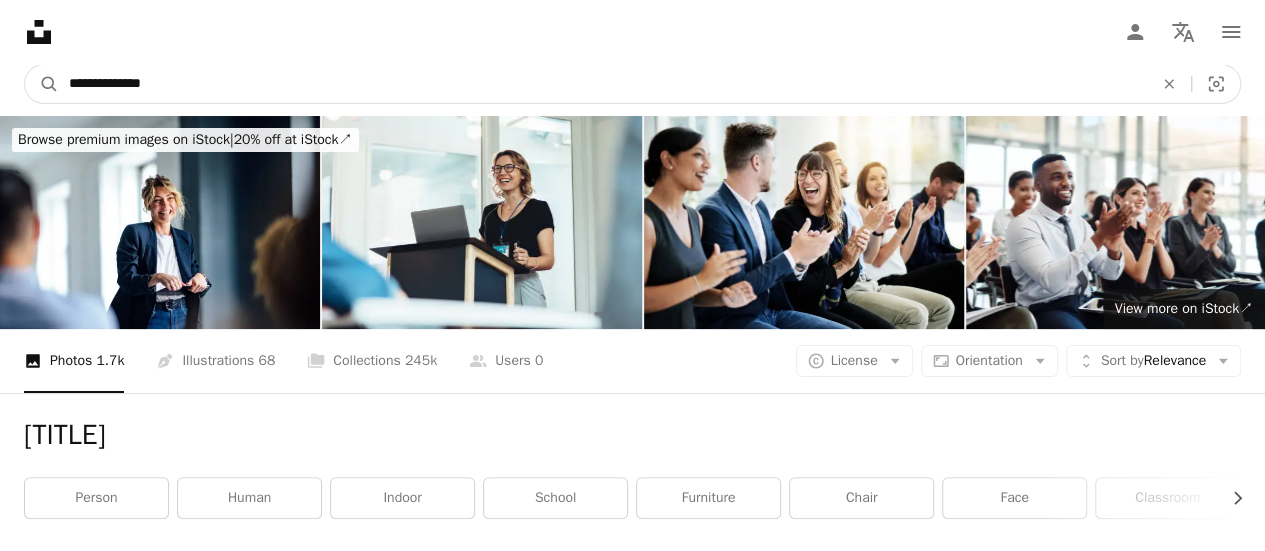 type on "**********" 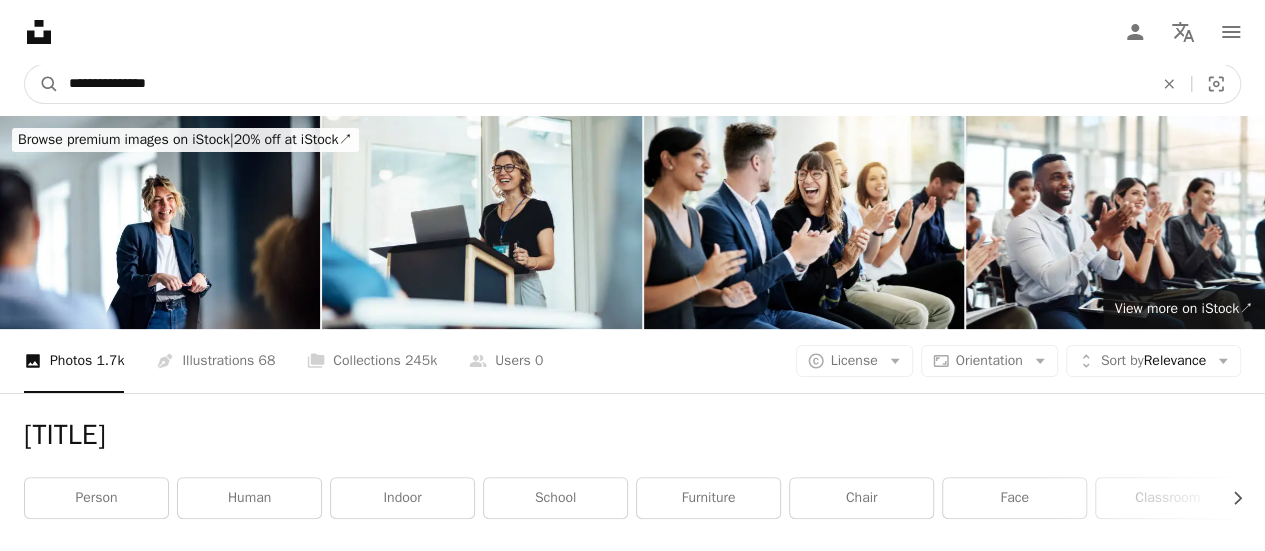 click on "A magnifying glass" at bounding box center (42, 84) 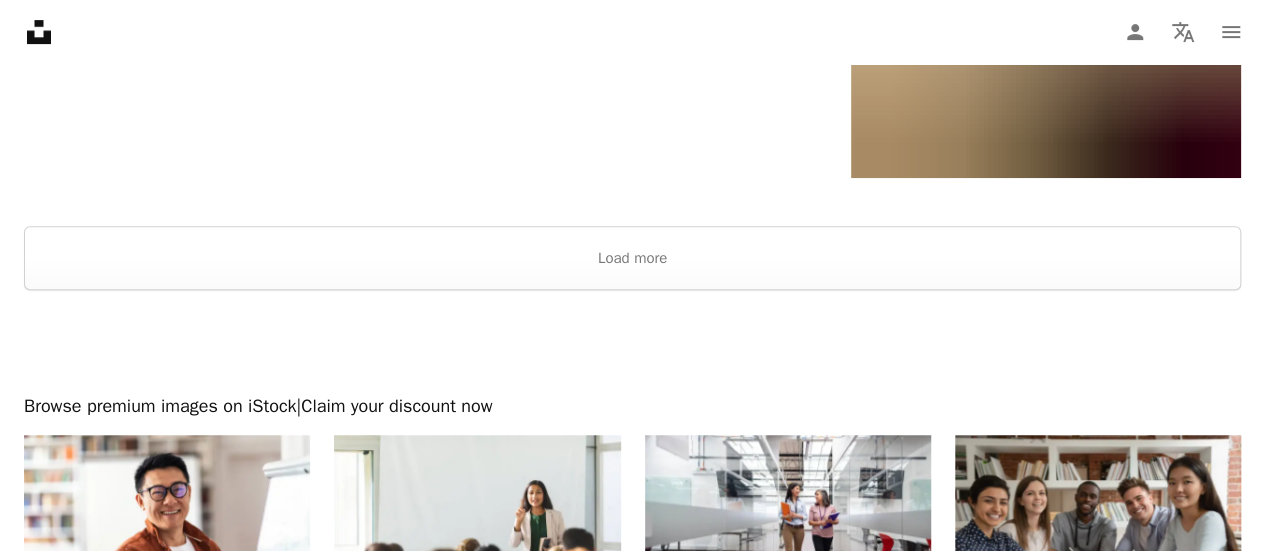 scroll, scrollTop: 4200, scrollLeft: 0, axis: vertical 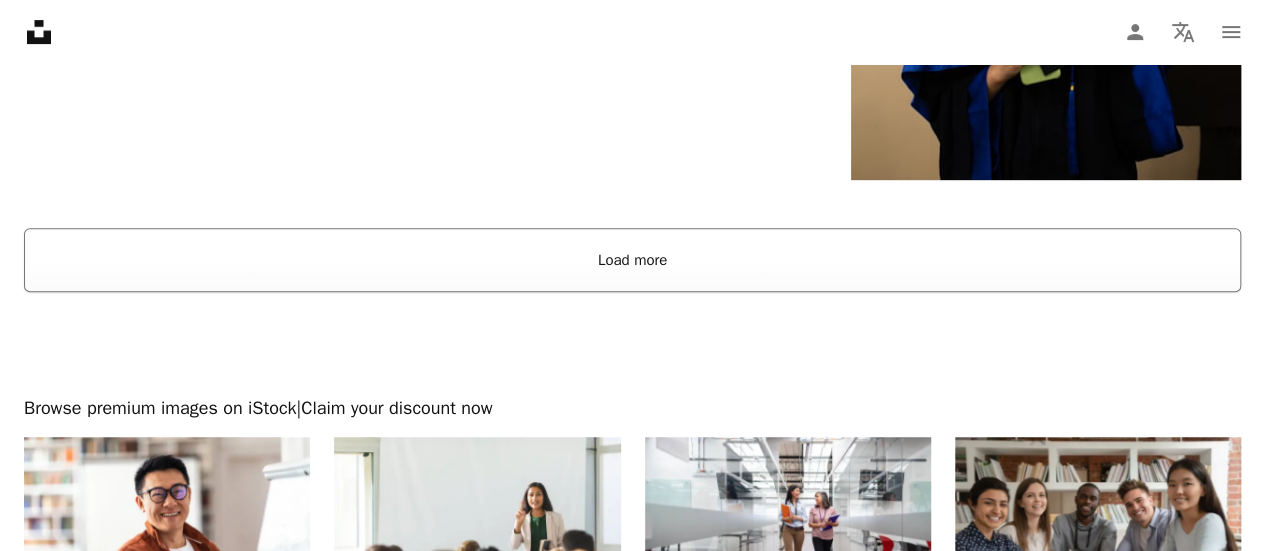 click on "Load more" at bounding box center (632, 260) 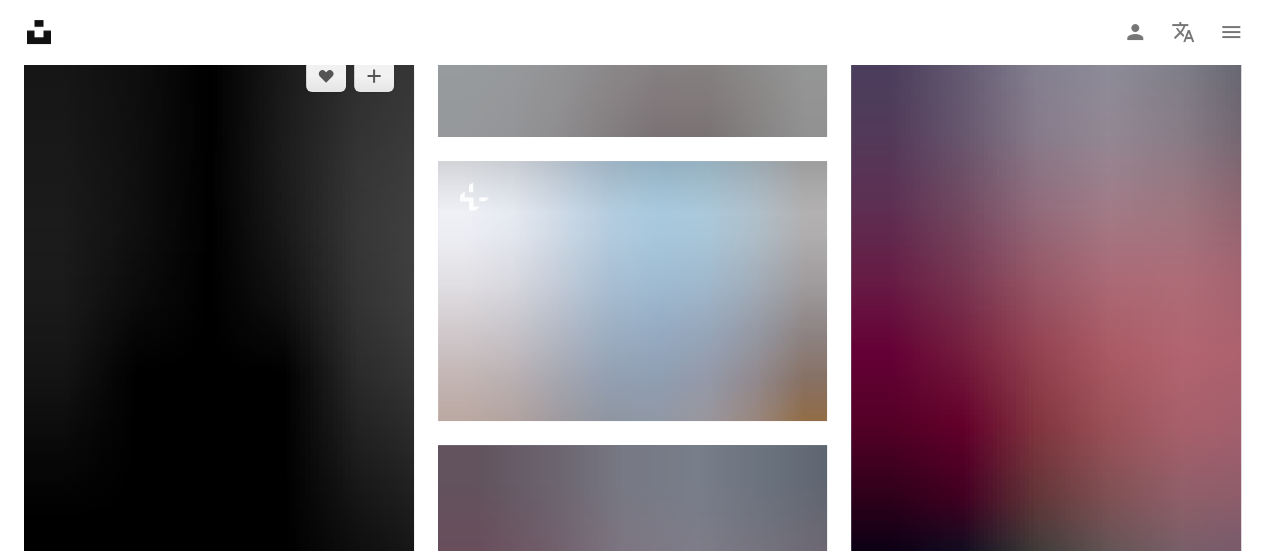 scroll, scrollTop: 7900, scrollLeft: 0, axis: vertical 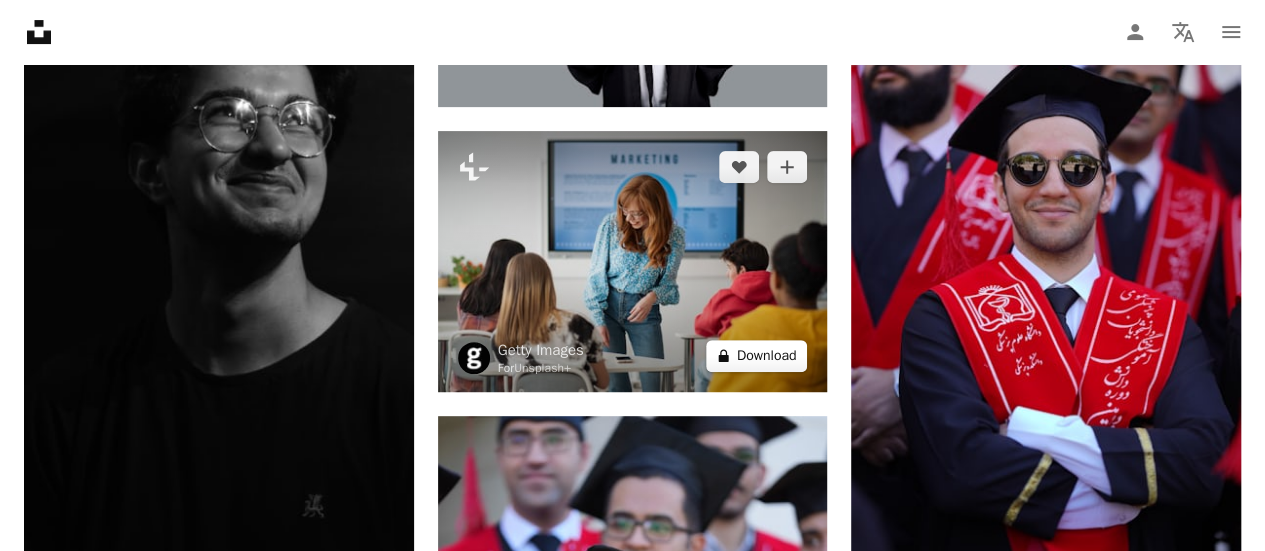 click on "A lock Download" at bounding box center [757, 356] 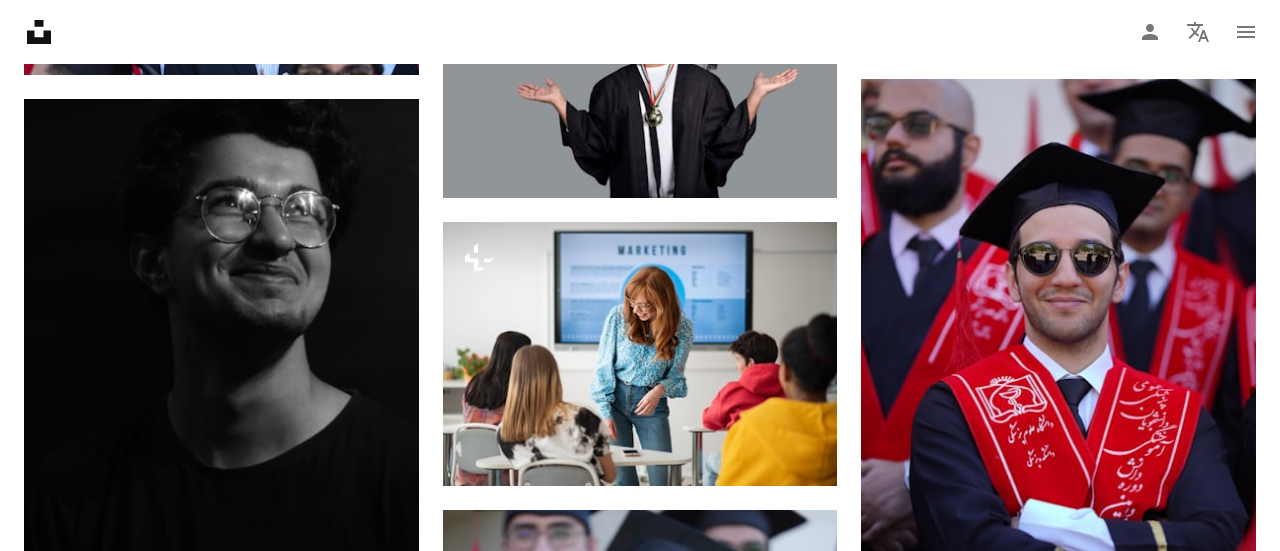 click on "An X shape" at bounding box center [20, 20] 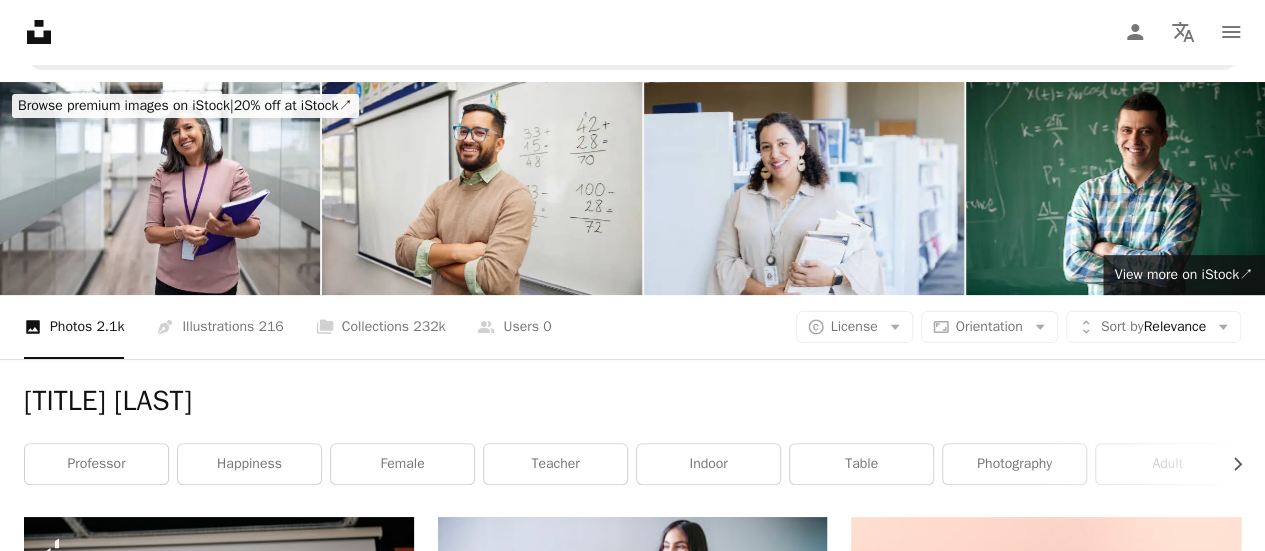 scroll, scrollTop: 0, scrollLeft: 0, axis: both 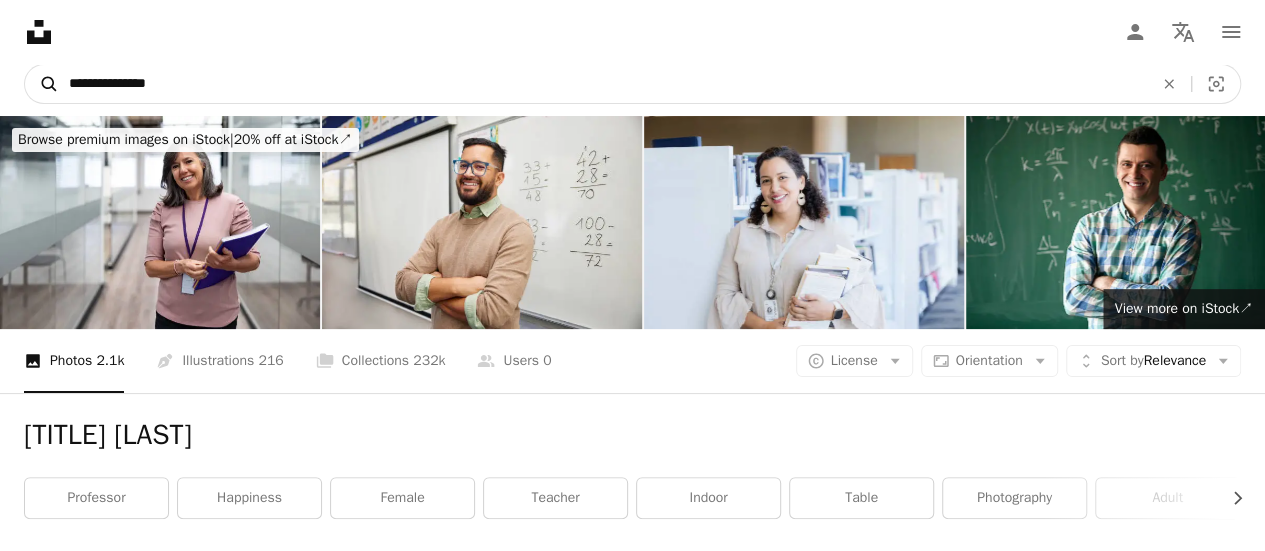 drag, startPoint x: 204, startPoint y: 78, endPoint x: 53, endPoint y: 80, distance: 151.01324 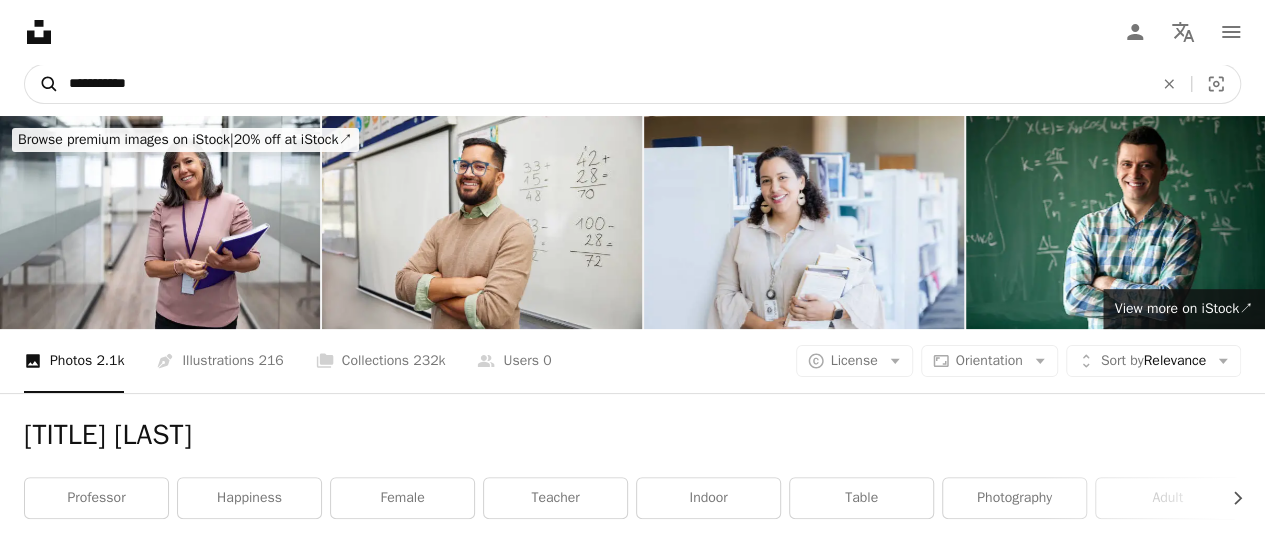 type on "**********" 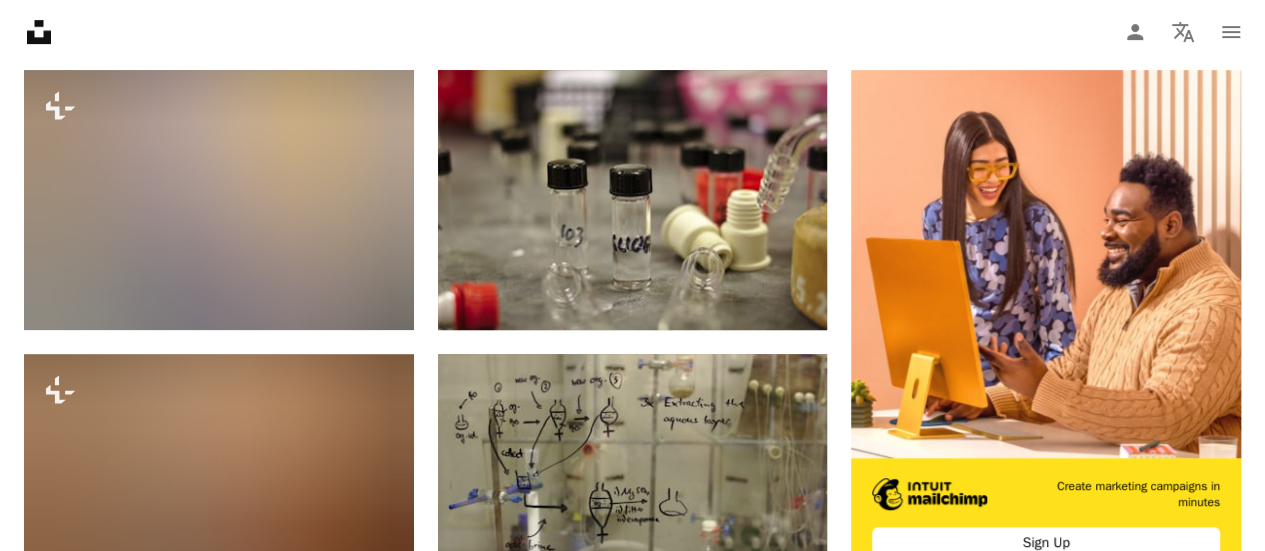 scroll, scrollTop: 500, scrollLeft: 0, axis: vertical 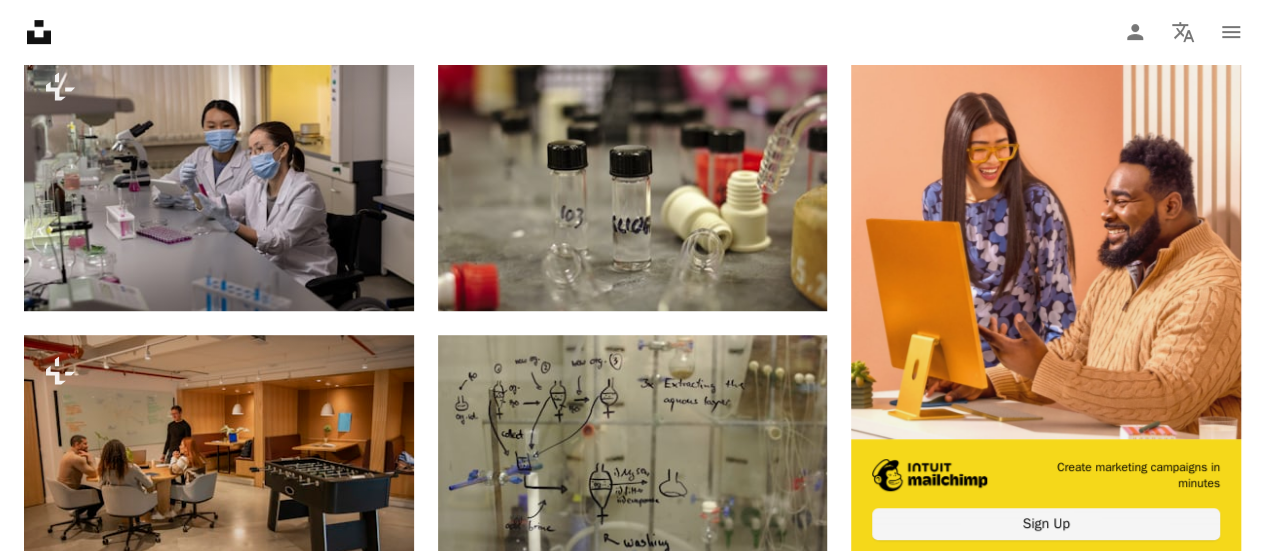 click at bounding box center [1046, 244] 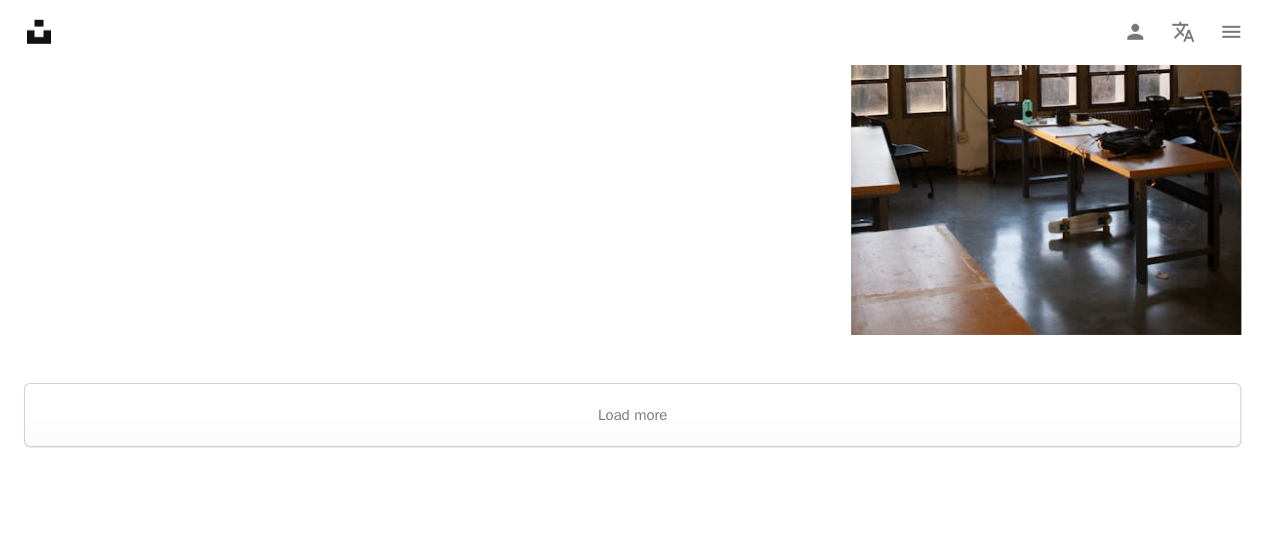 scroll, scrollTop: 3100, scrollLeft: 0, axis: vertical 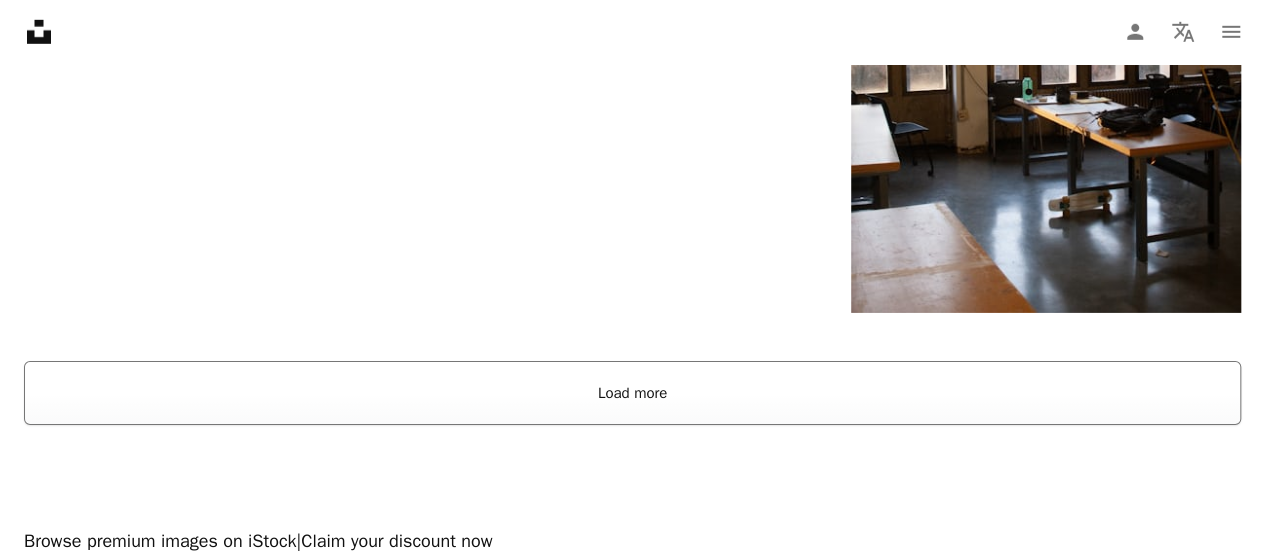 click on "Load more" at bounding box center [632, 393] 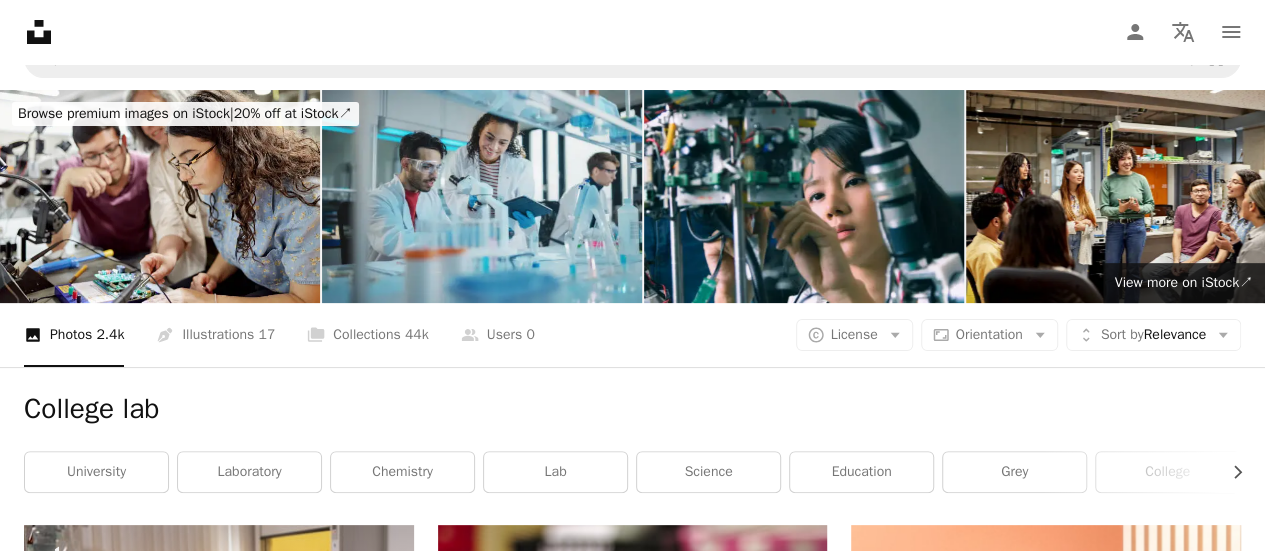 scroll, scrollTop: 0, scrollLeft: 0, axis: both 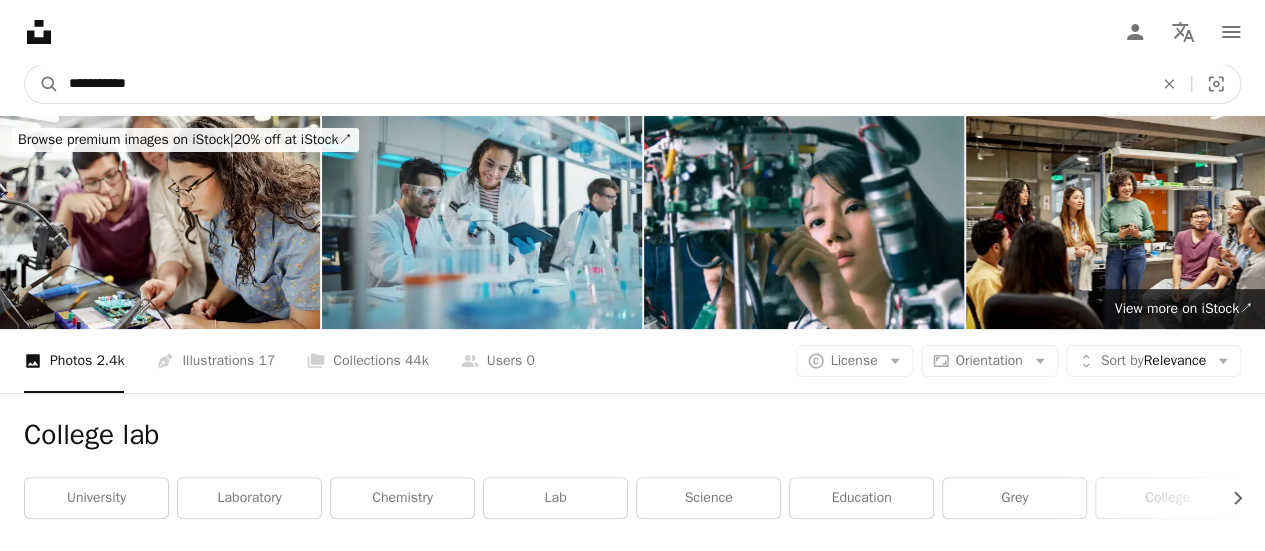 drag, startPoint x: 174, startPoint y: 82, endPoint x: 6, endPoint y: 83, distance: 168.00298 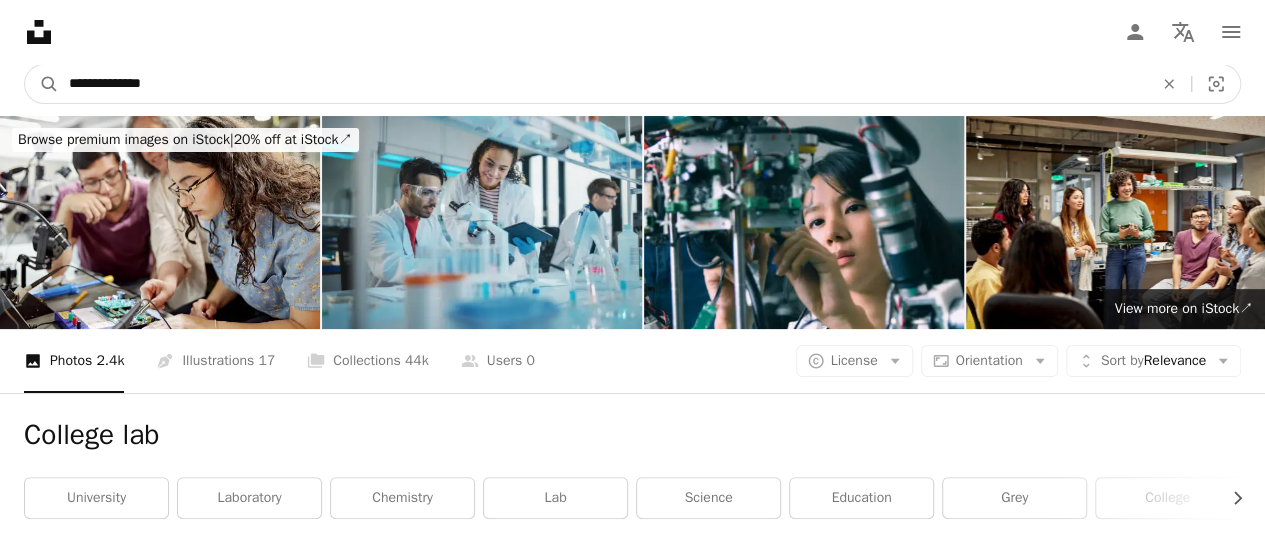 type on "**********" 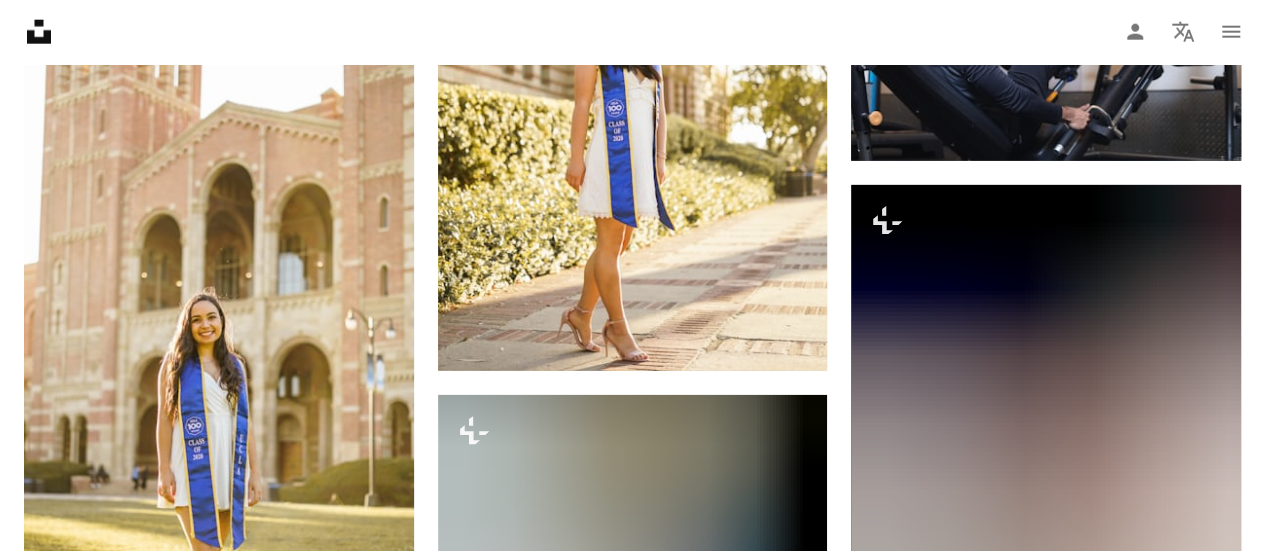 scroll, scrollTop: 2800, scrollLeft: 0, axis: vertical 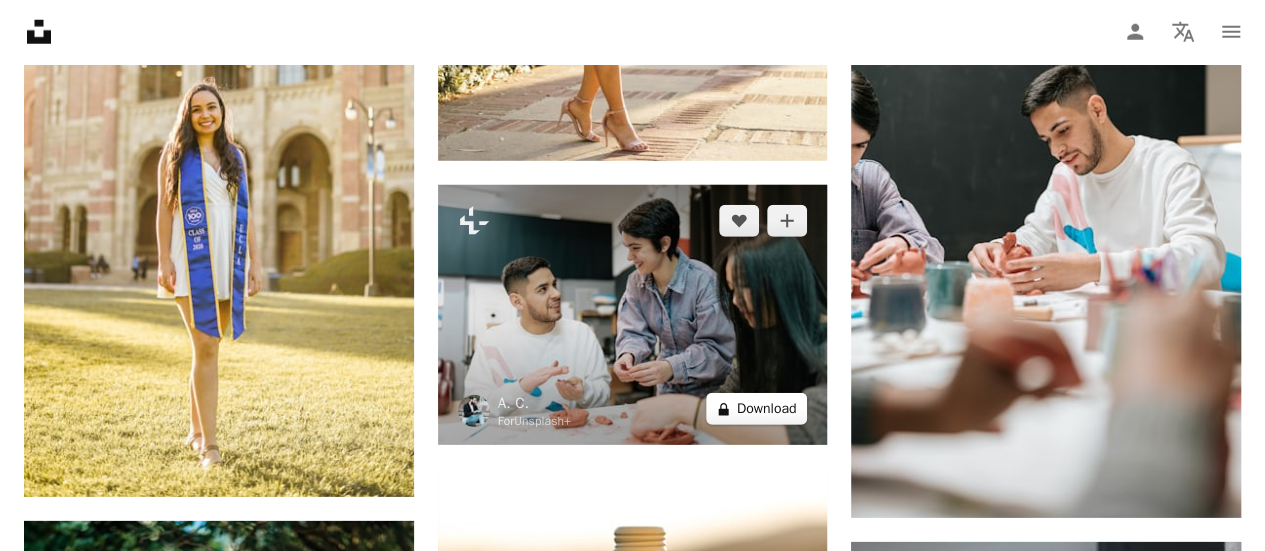 click on "A lock Download" at bounding box center [757, 409] 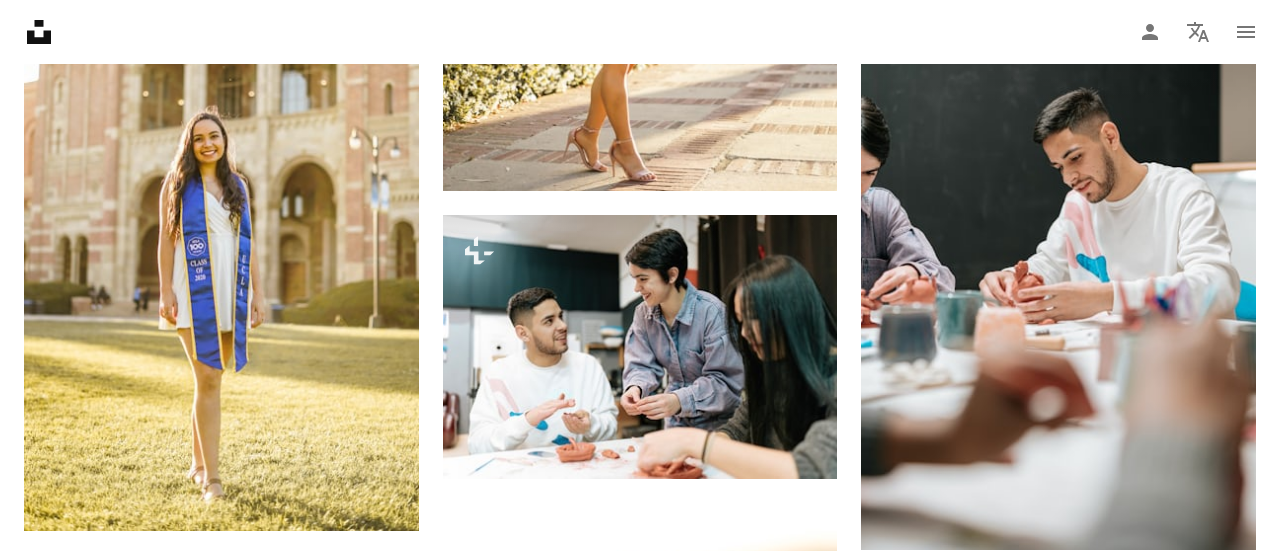 click on "An X shape Premium, ready to use images. Get unlimited access. A plus sign Members-only content added monthly A plus sign Unlimited royalty-free downloads A plus sign Illustrations  New A plus sign Enhanced legal protections yearly 65%  off monthly $20   $7 USD per month * Get  Unsplash+ * When paid annually, billed upfront  $84 Taxes where applicable. Renews automatically. Cancel anytime." at bounding box center (640, 4196) 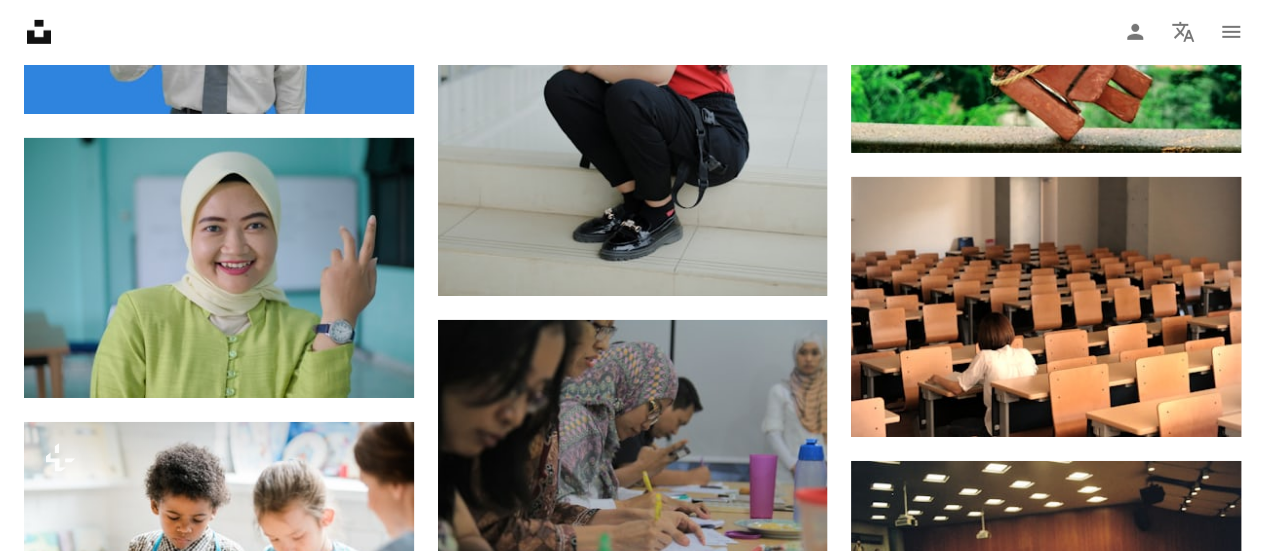 scroll, scrollTop: 14800, scrollLeft: 0, axis: vertical 